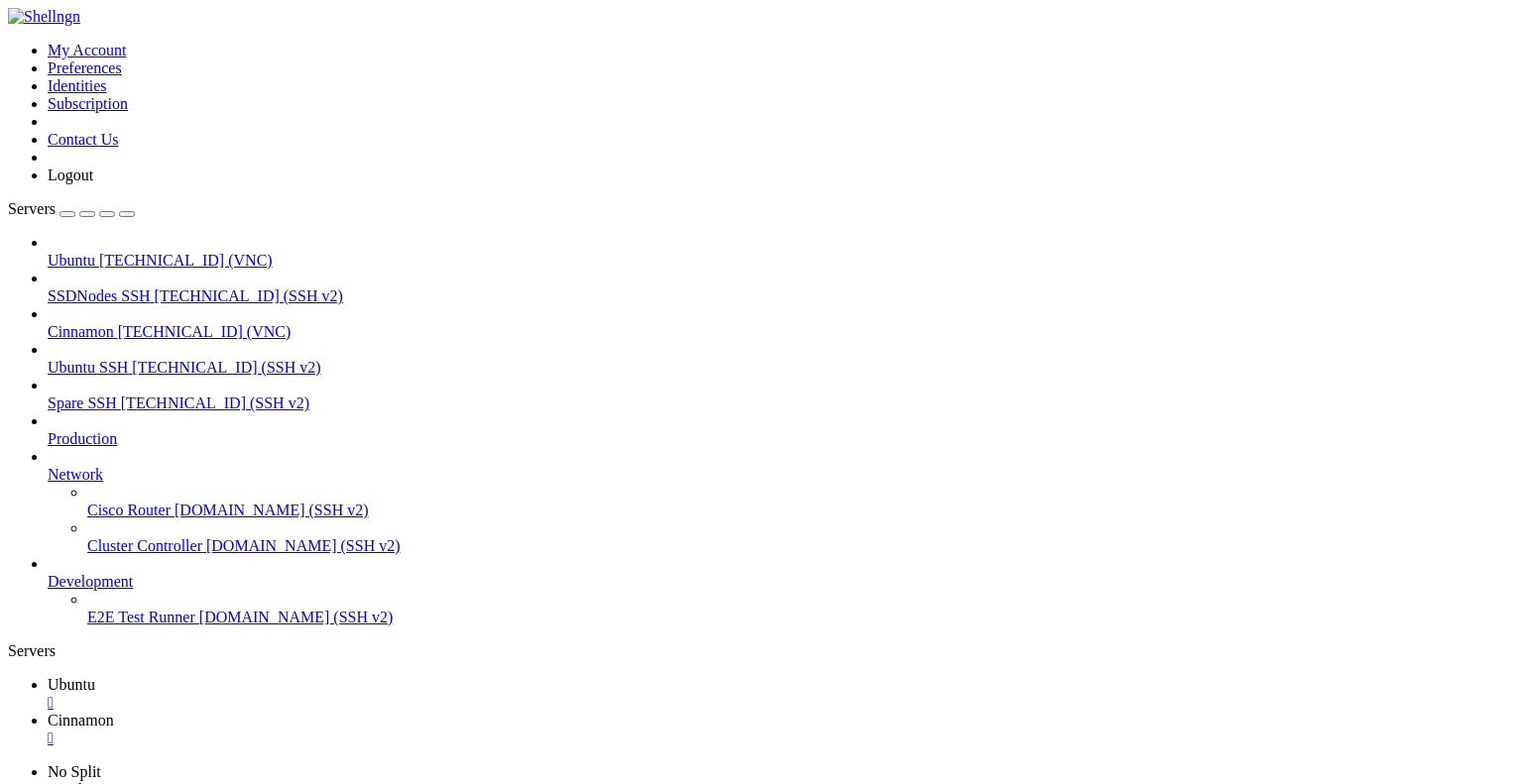 scroll, scrollTop: 0, scrollLeft: 0, axis: both 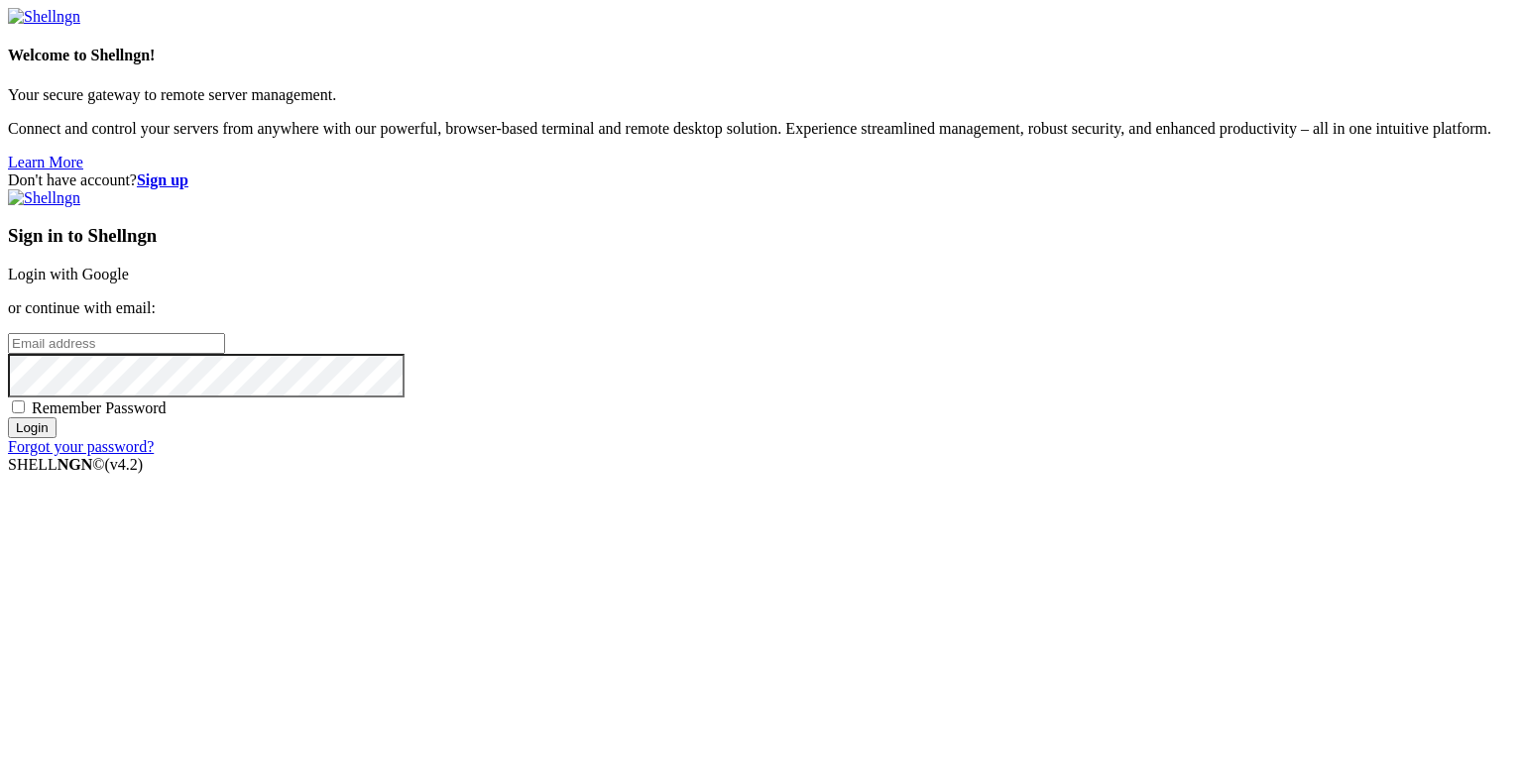 click at bounding box center [116, 343] 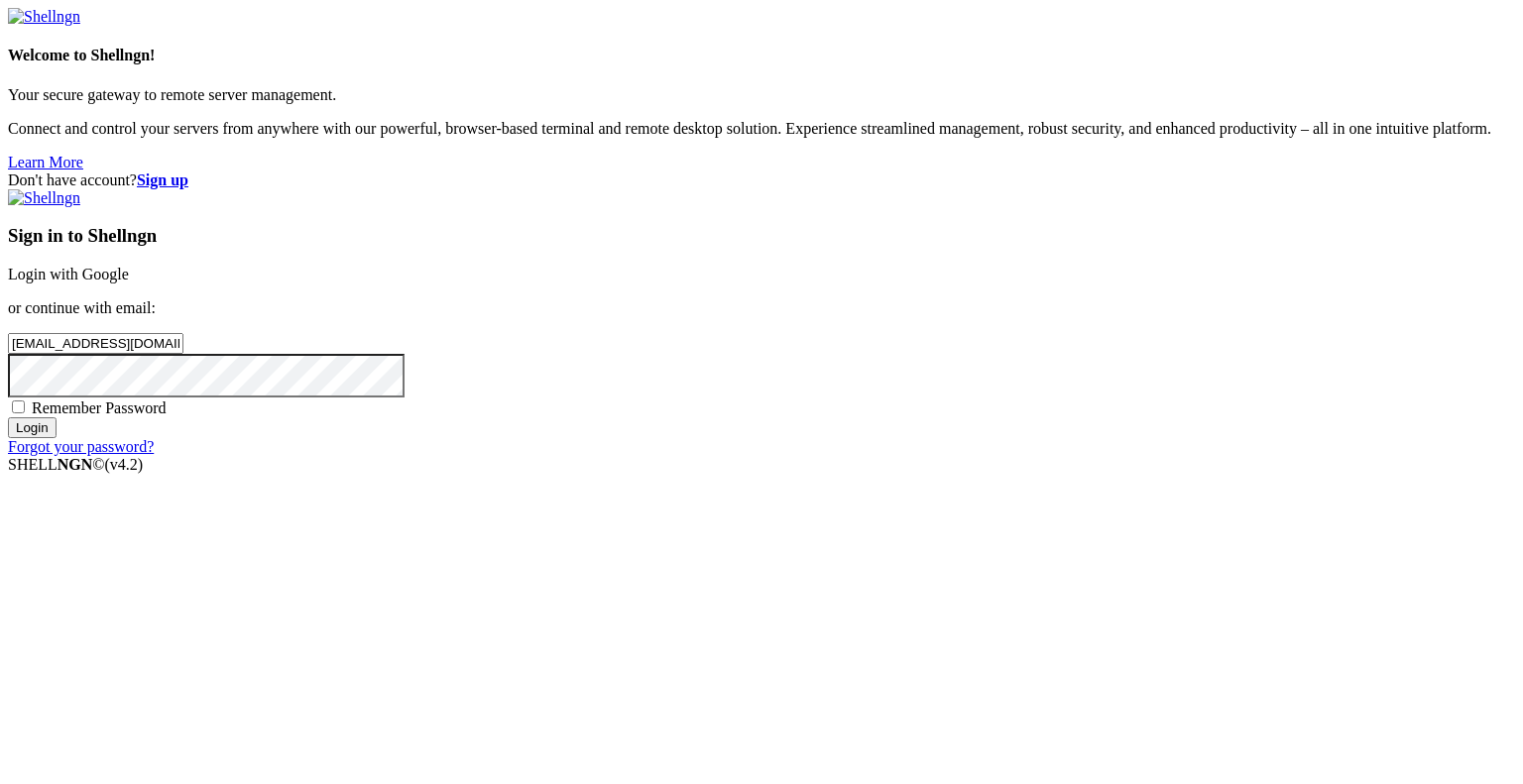 click on "Login" at bounding box center (32, 427) 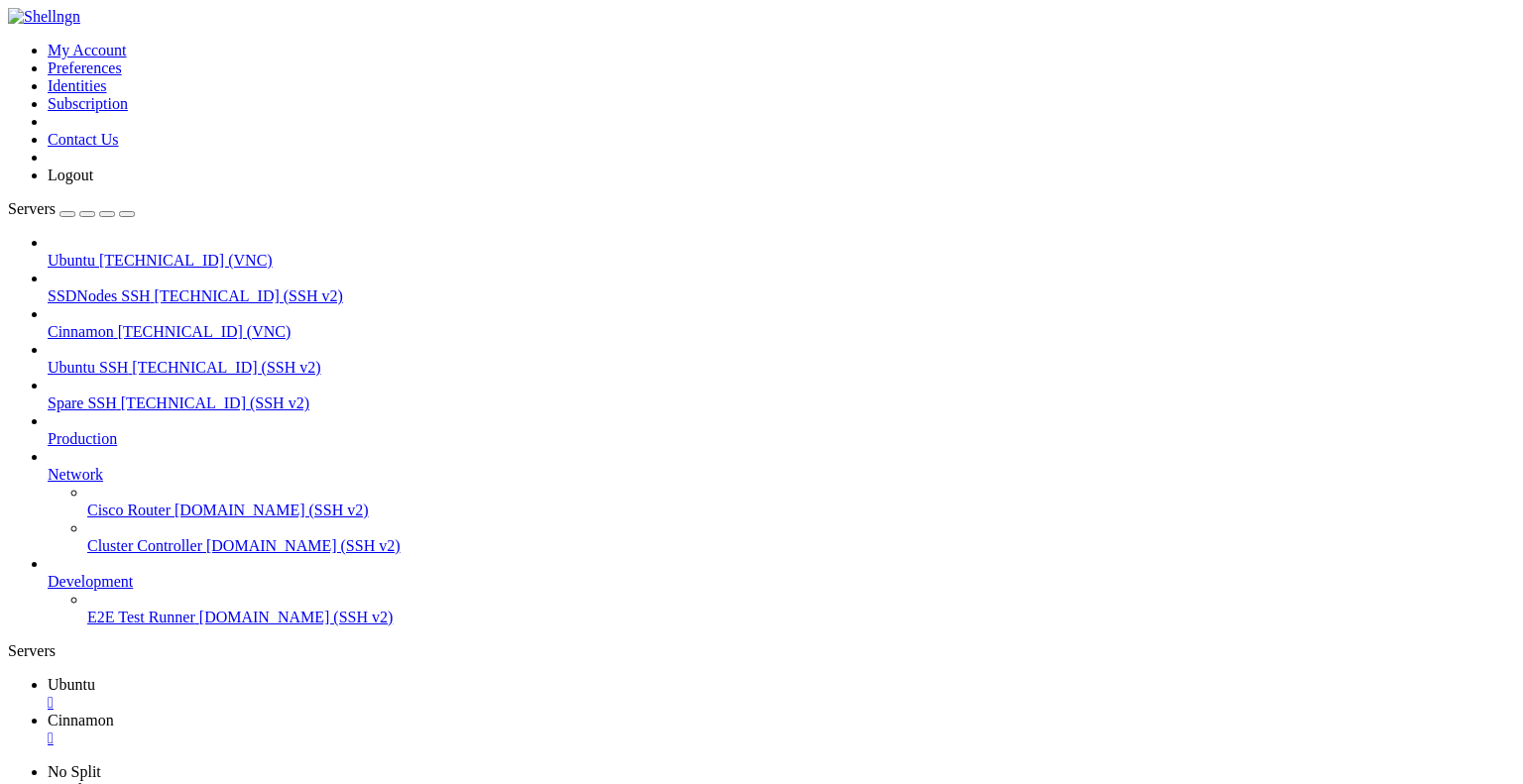 scroll, scrollTop: 0, scrollLeft: 0, axis: both 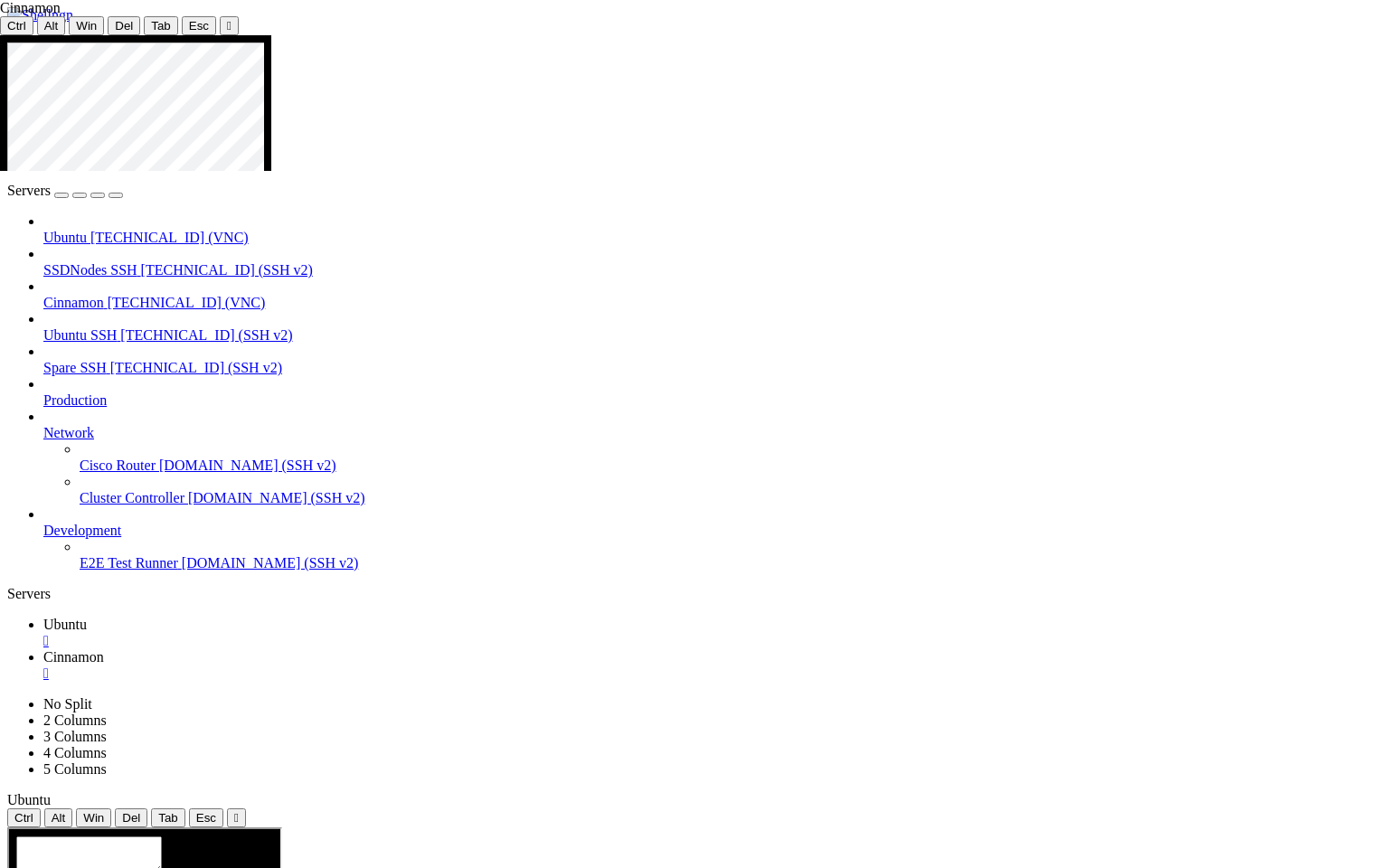 click at bounding box center [699, 1343] 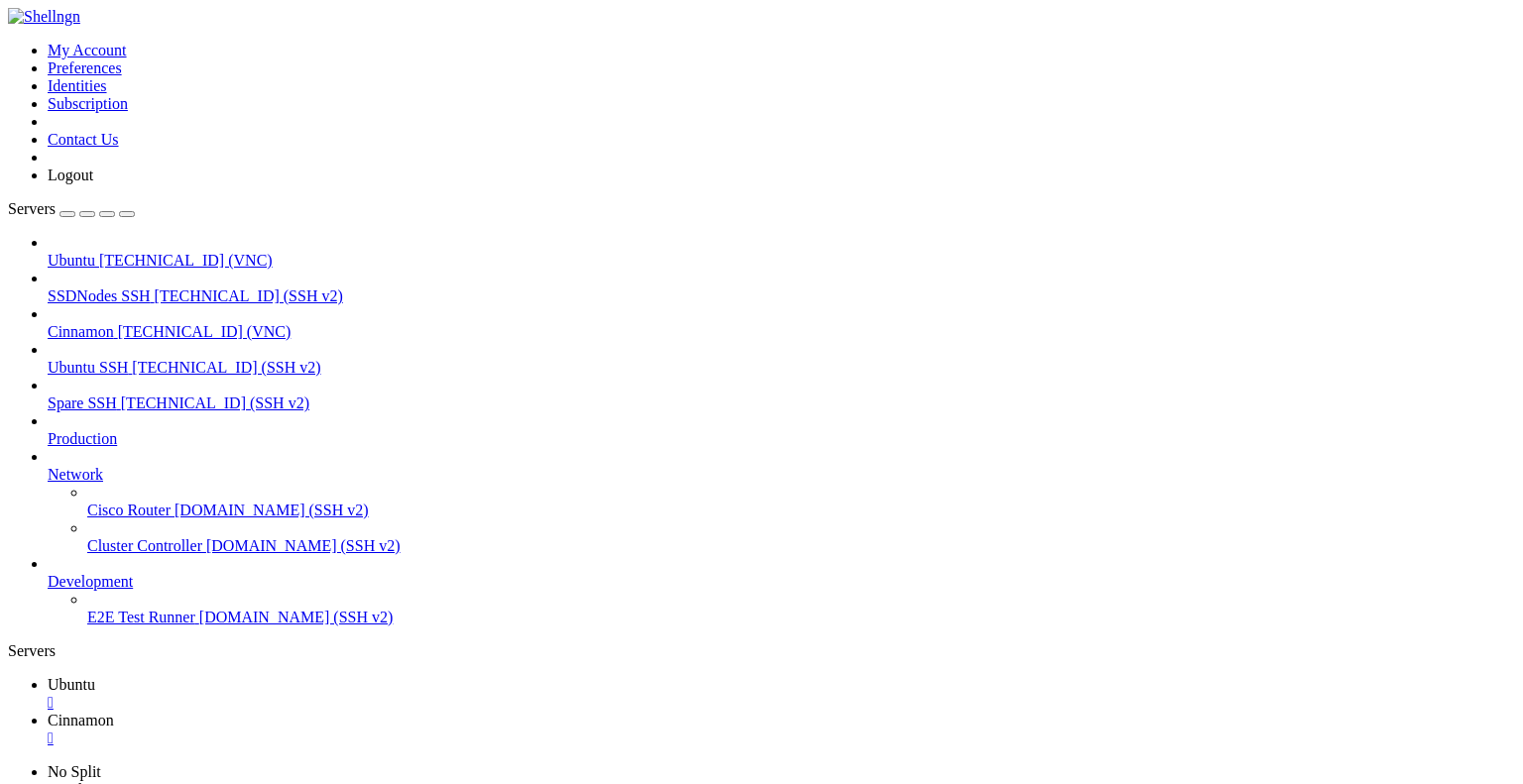 click on "Ubuntu" at bounding box center (71, 684) 